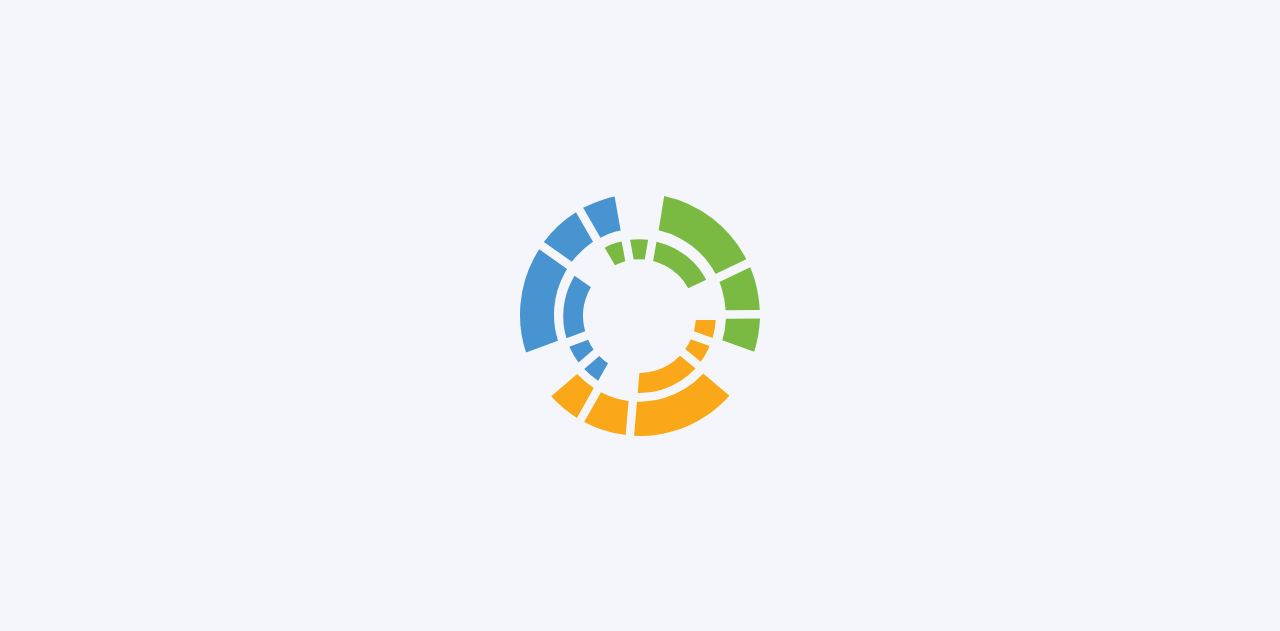scroll, scrollTop: 0, scrollLeft: 0, axis: both 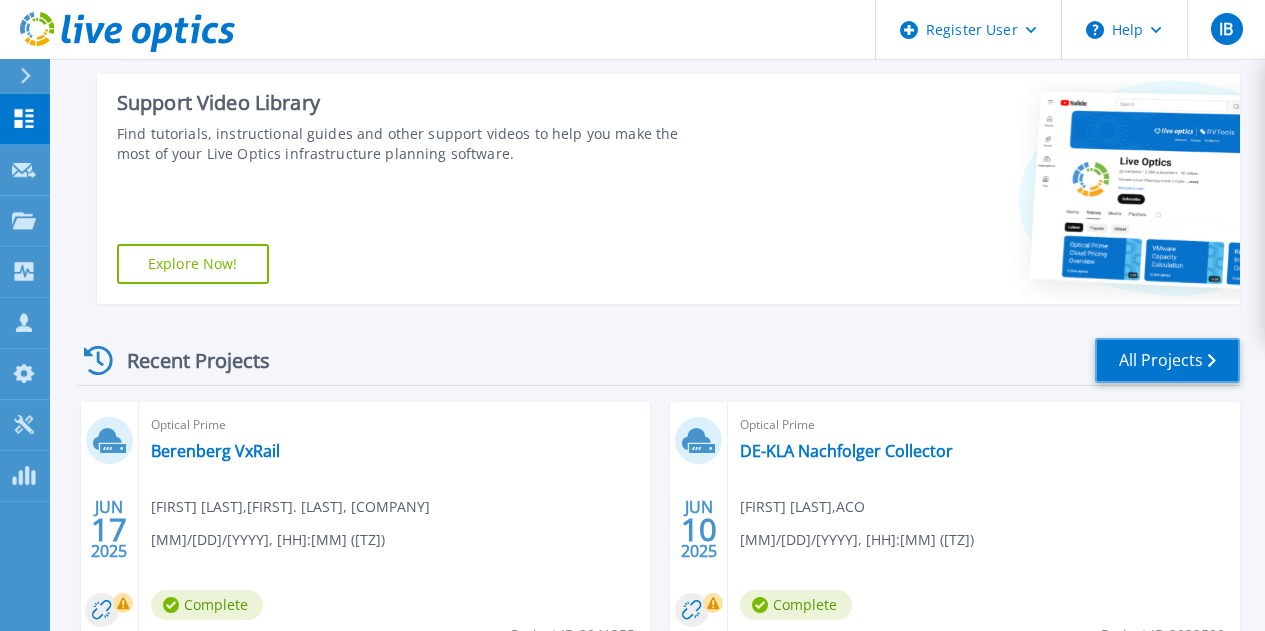 click on "All Projects" at bounding box center [1167, 360] 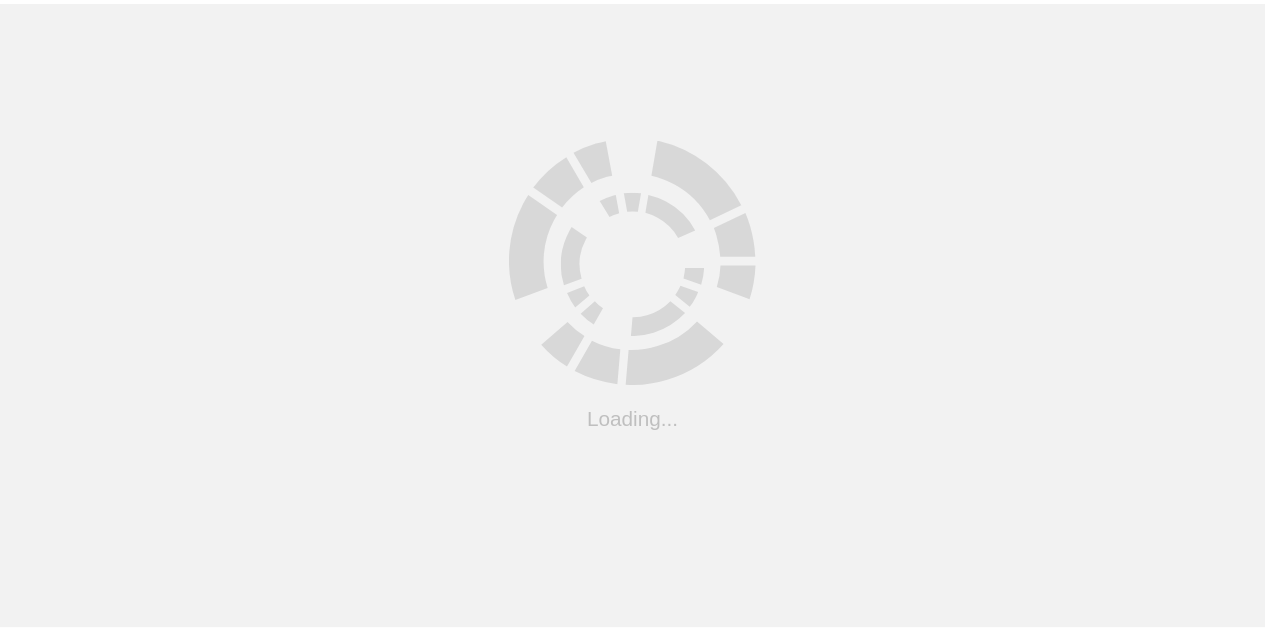 scroll, scrollTop: 0, scrollLeft: 0, axis: both 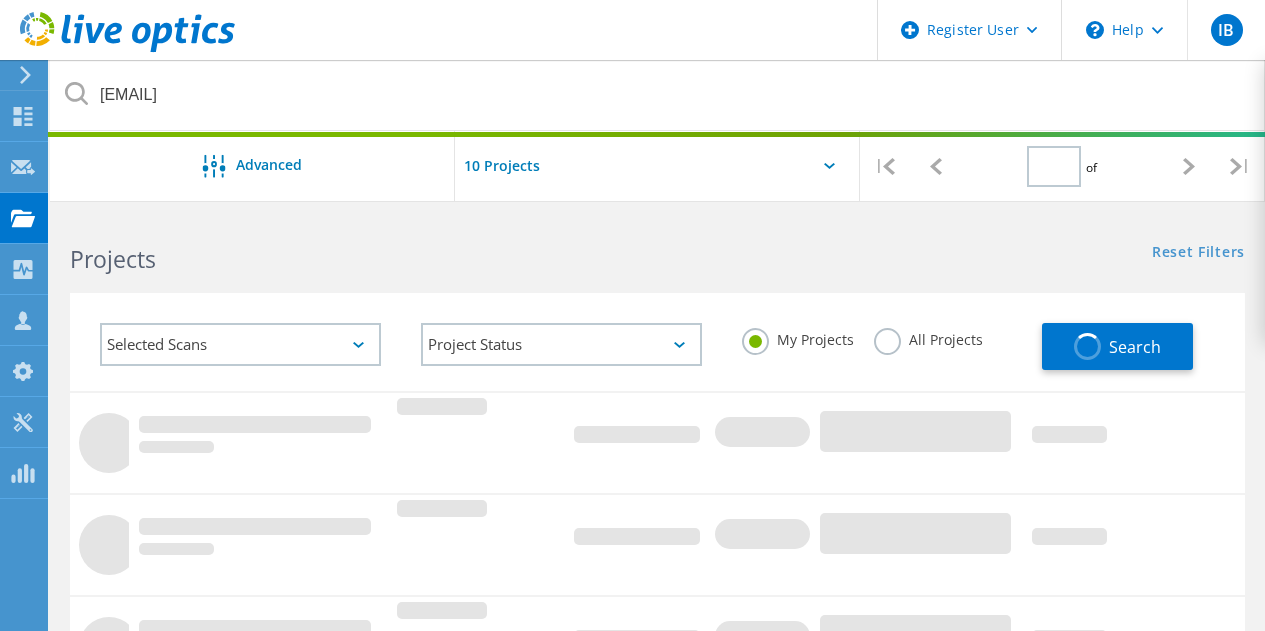 type on "1" 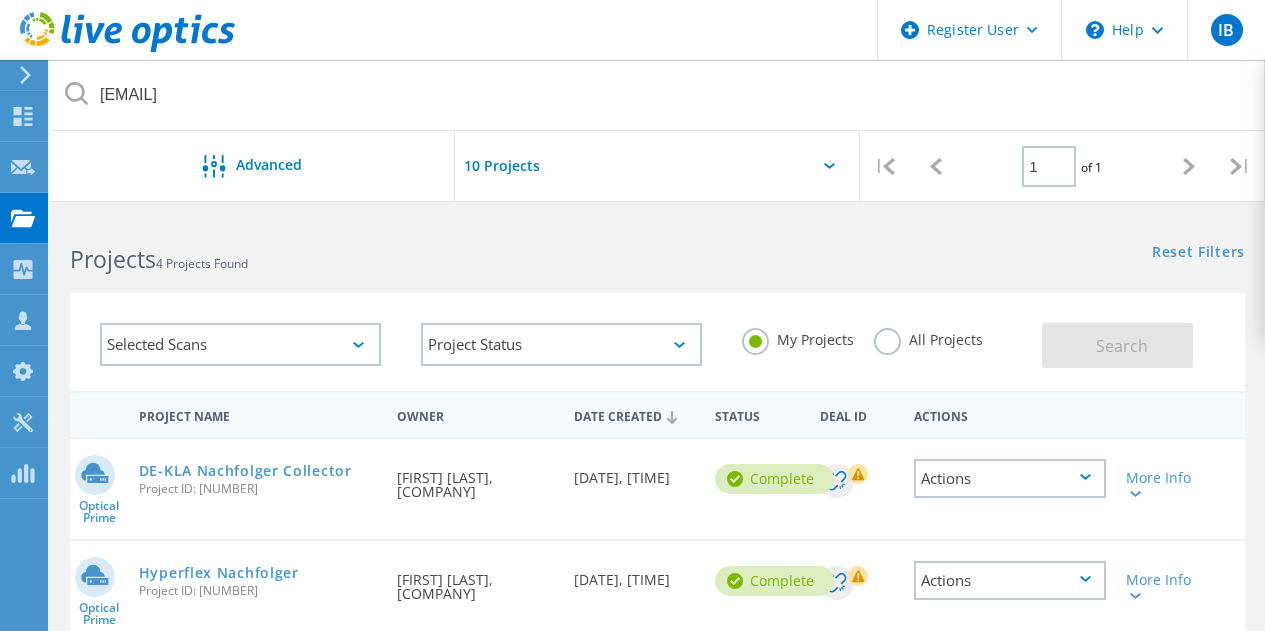 click on "All Projects" 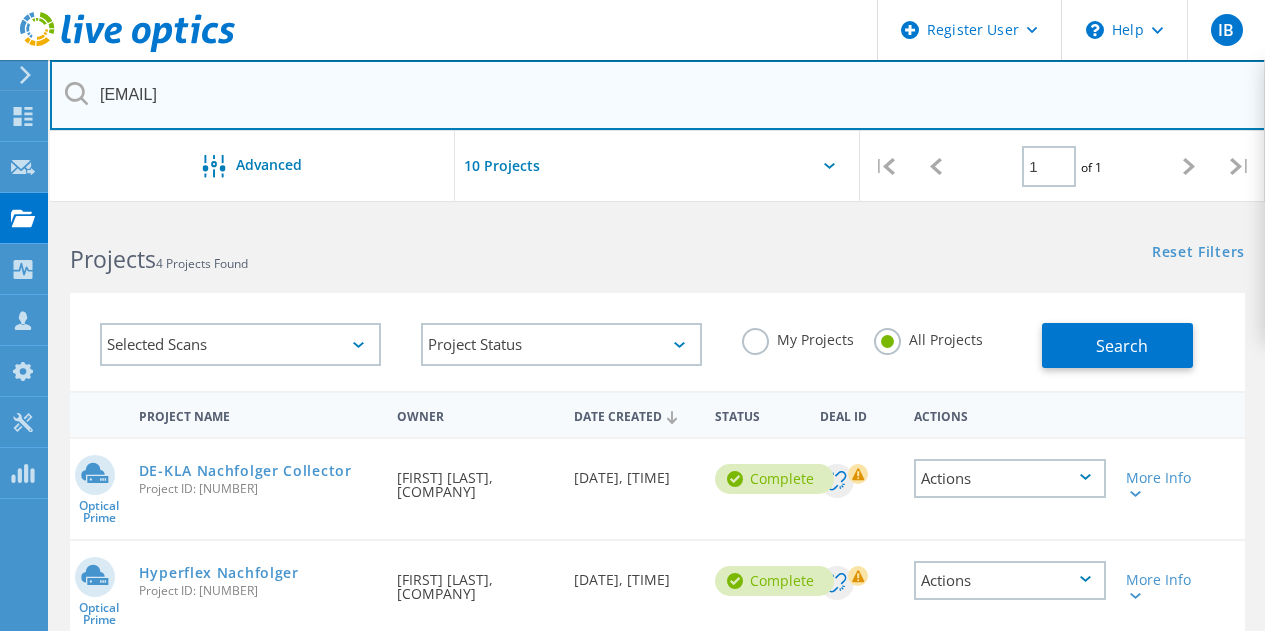 click on "[EMAIL]" at bounding box center [658, 95] 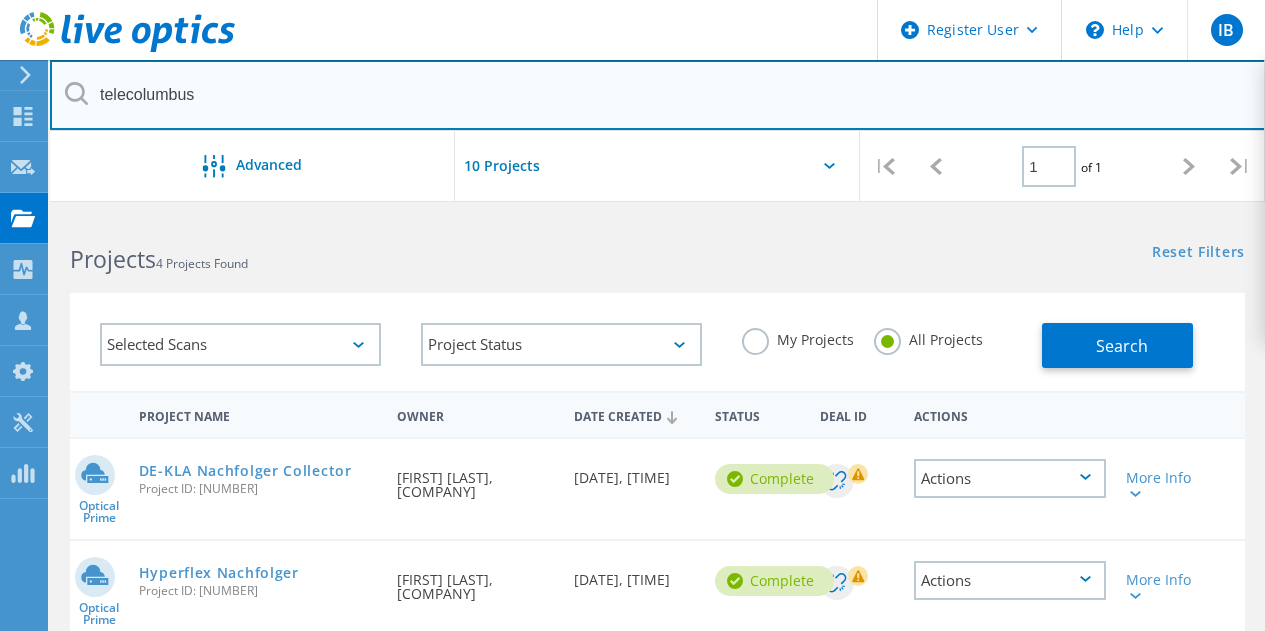 type on "telecolumbus" 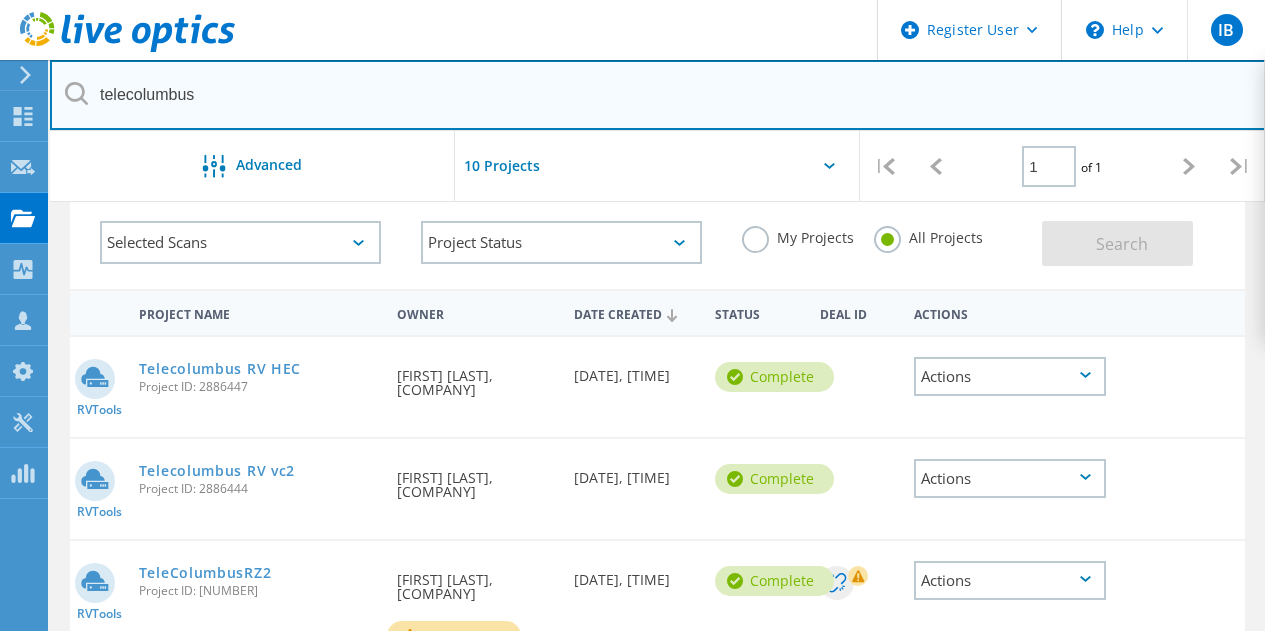 scroll, scrollTop: 200, scrollLeft: 0, axis: vertical 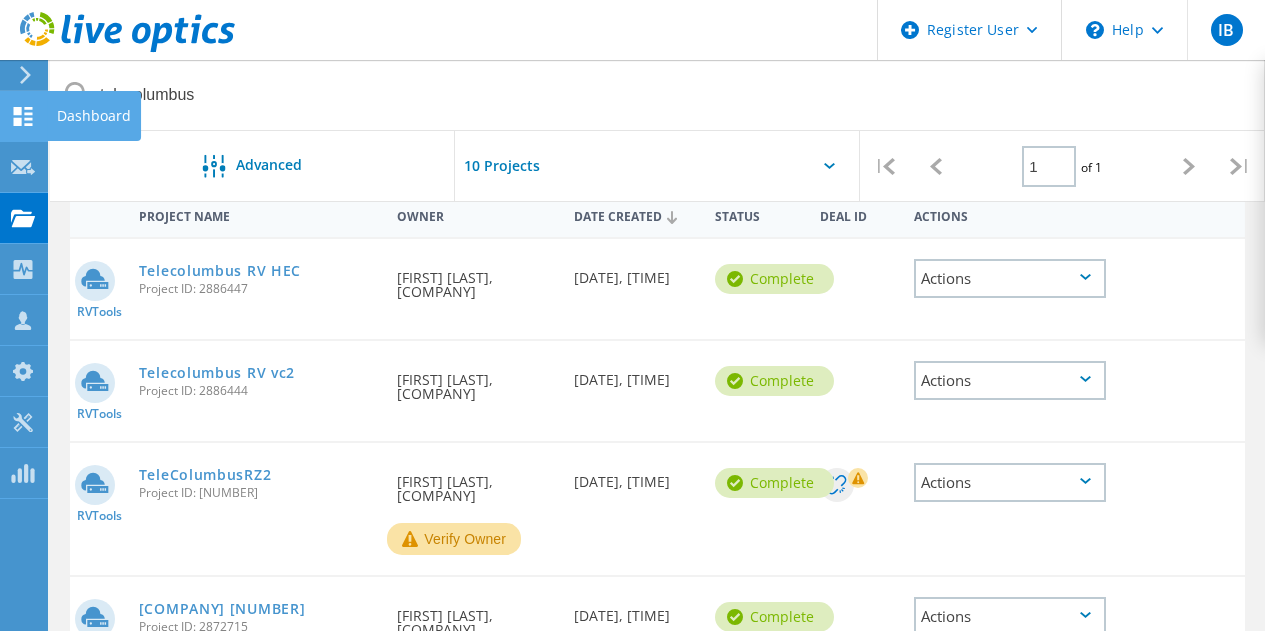 click on "Dashboard" at bounding box center [-66, 116] 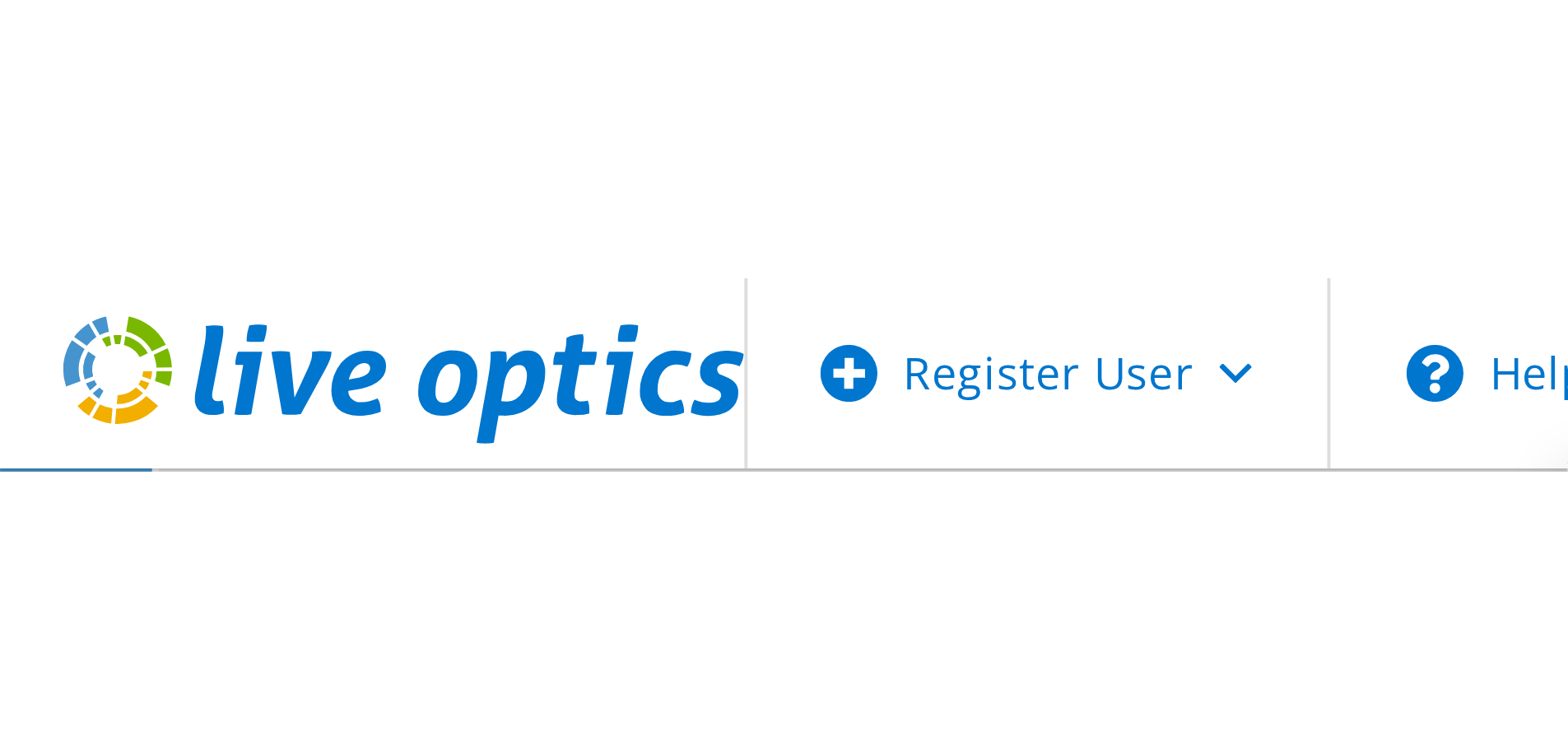 scroll, scrollTop: 68, scrollLeft: 0, axis: vertical 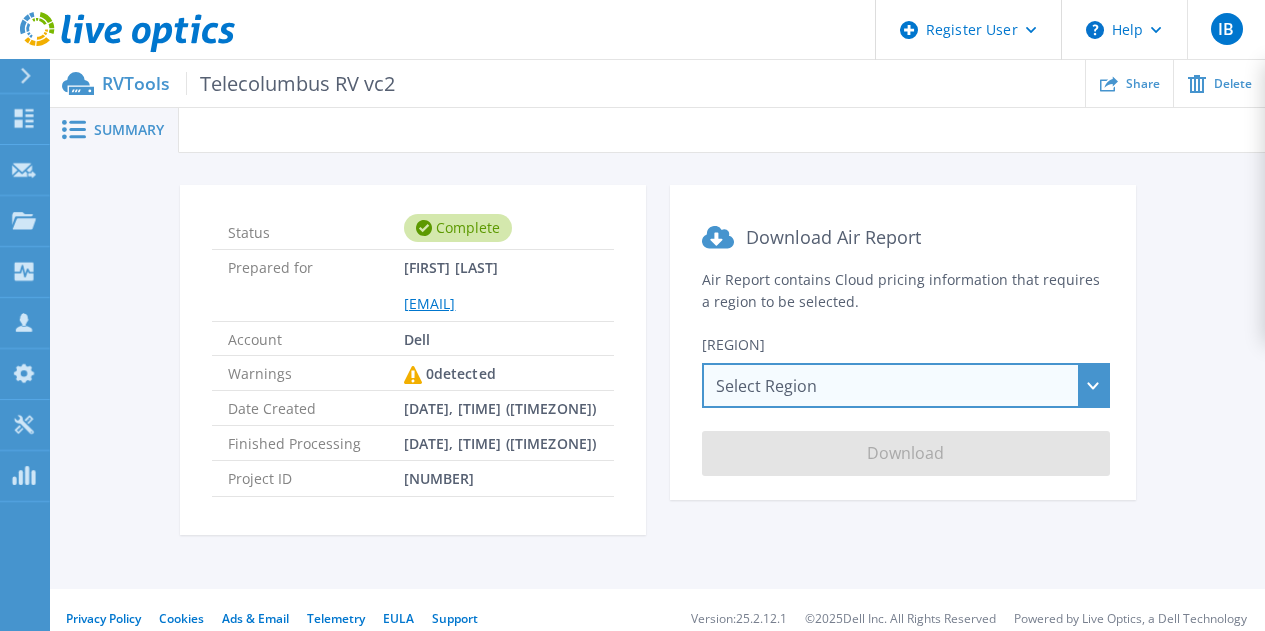 click on "Select Region [REGION] ([REGION]) [REGION] ([REGION]) [REGION] ([REGION]) [REGION] ([REGION]) [REGION] ([REGION]) [REGION] [REGION] ([REGION]) [REGION] ([REGION]) [REGION] ([REGION]) [REGION] ([REGION]) [REGION] ([REGION])" at bounding box center (906, 385) 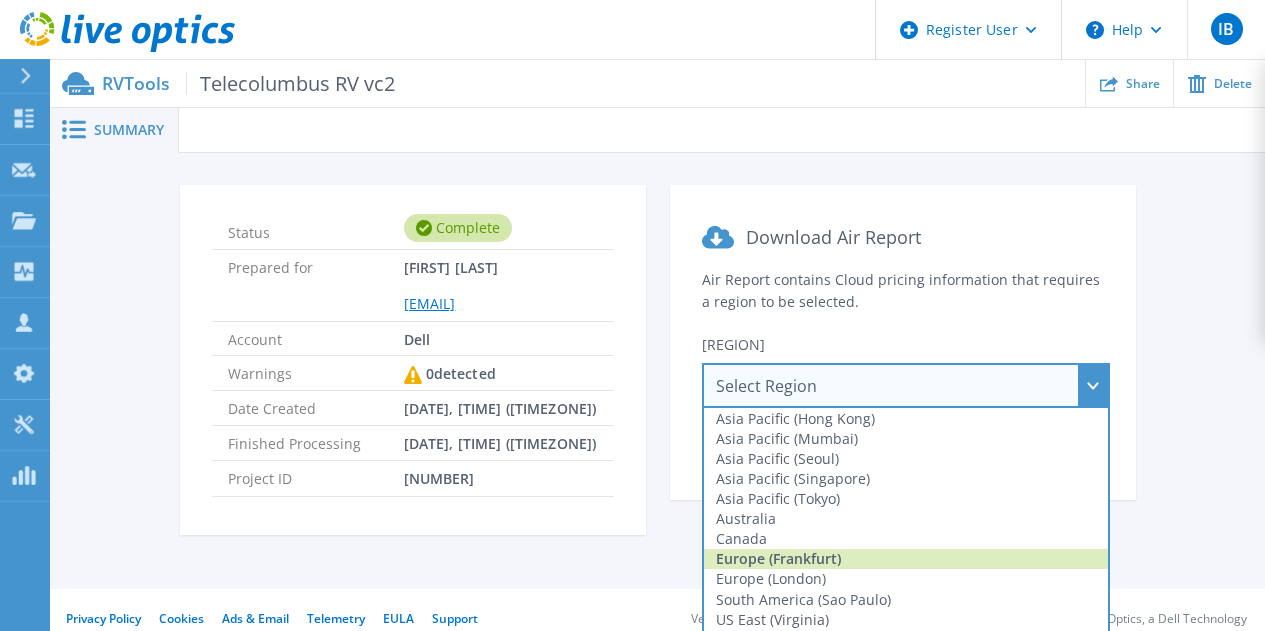 click on "Europe (Frankfurt)" at bounding box center [906, 559] 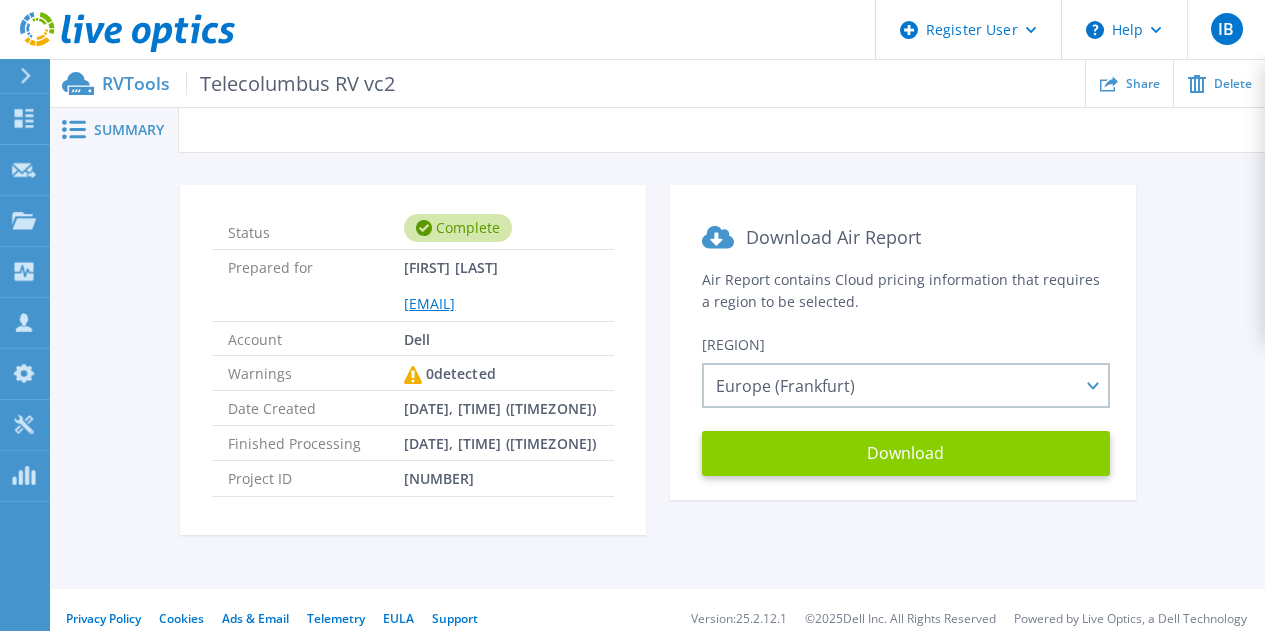 click on "Download" at bounding box center (906, 453) 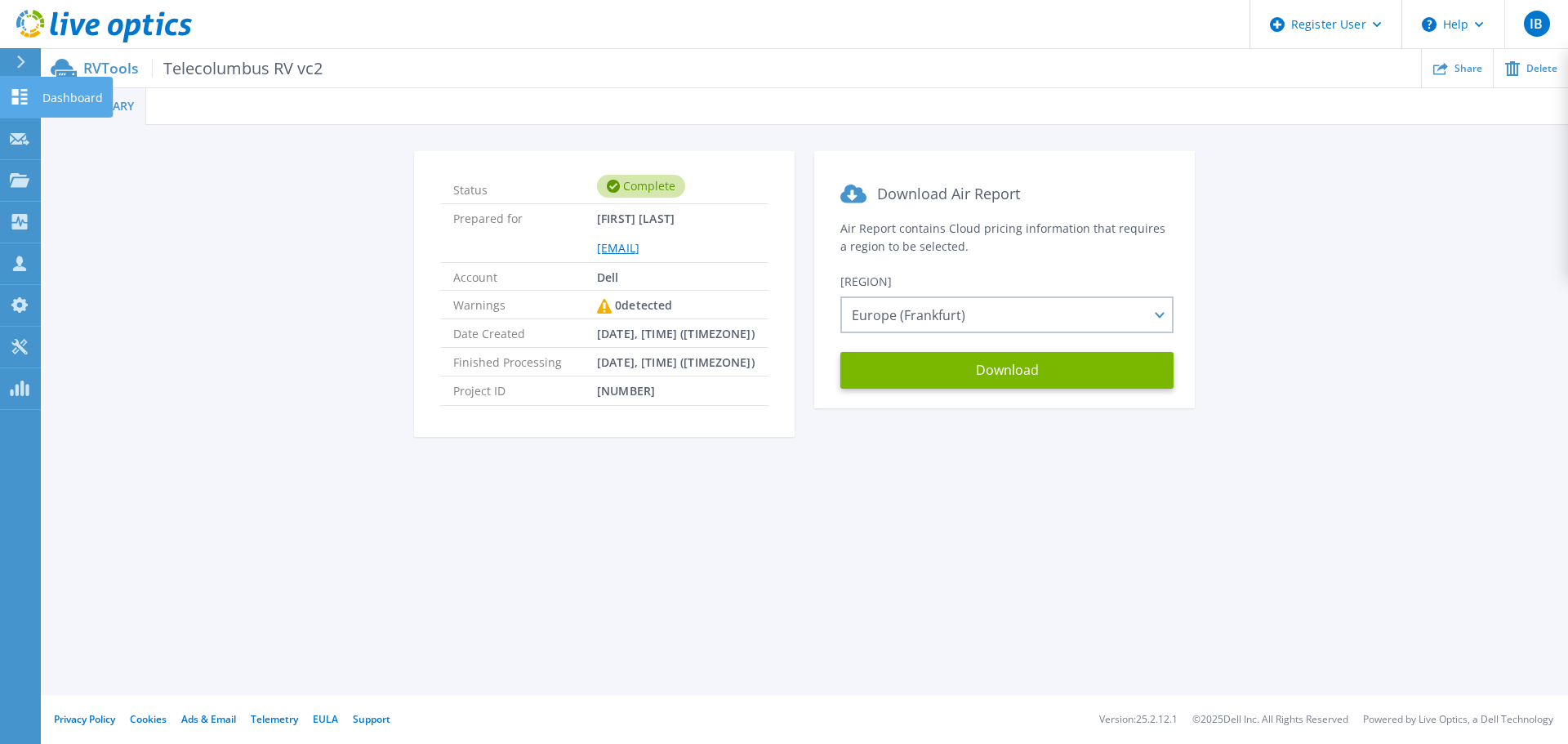 click 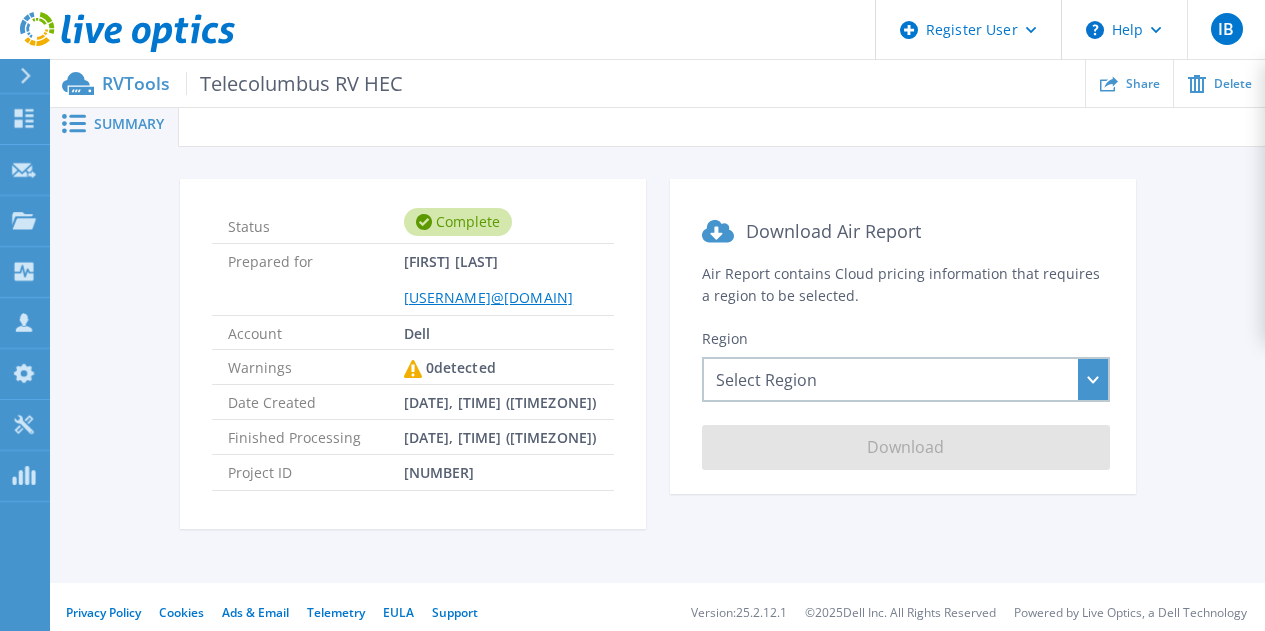 scroll, scrollTop: 0, scrollLeft: 0, axis: both 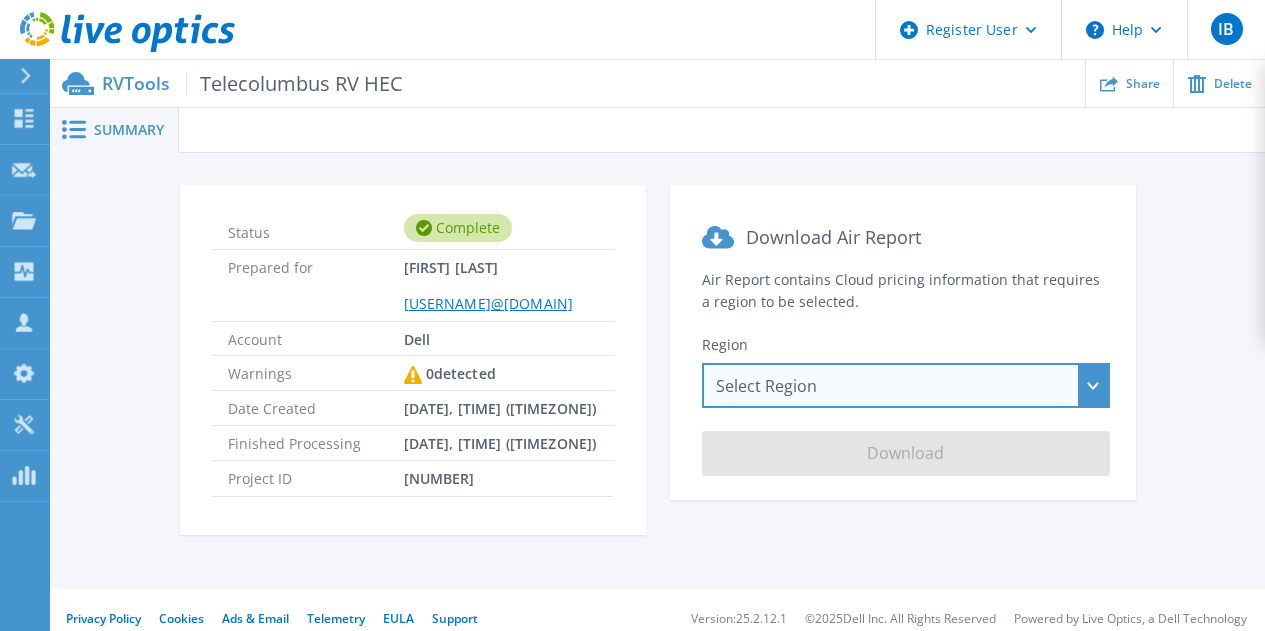 click on "Select Region Asia Pacific (Hong Kong) Asia Pacific (Mumbai) Asia Pacific (Seoul) Asia Pacific (Singapore) Asia Pacific (Tokyo) Australia Canada Europe (Frankfurt) Europe (London) South America (Sao Paulo) US East (Virginia) US West (California)" at bounding box center (906, 385) 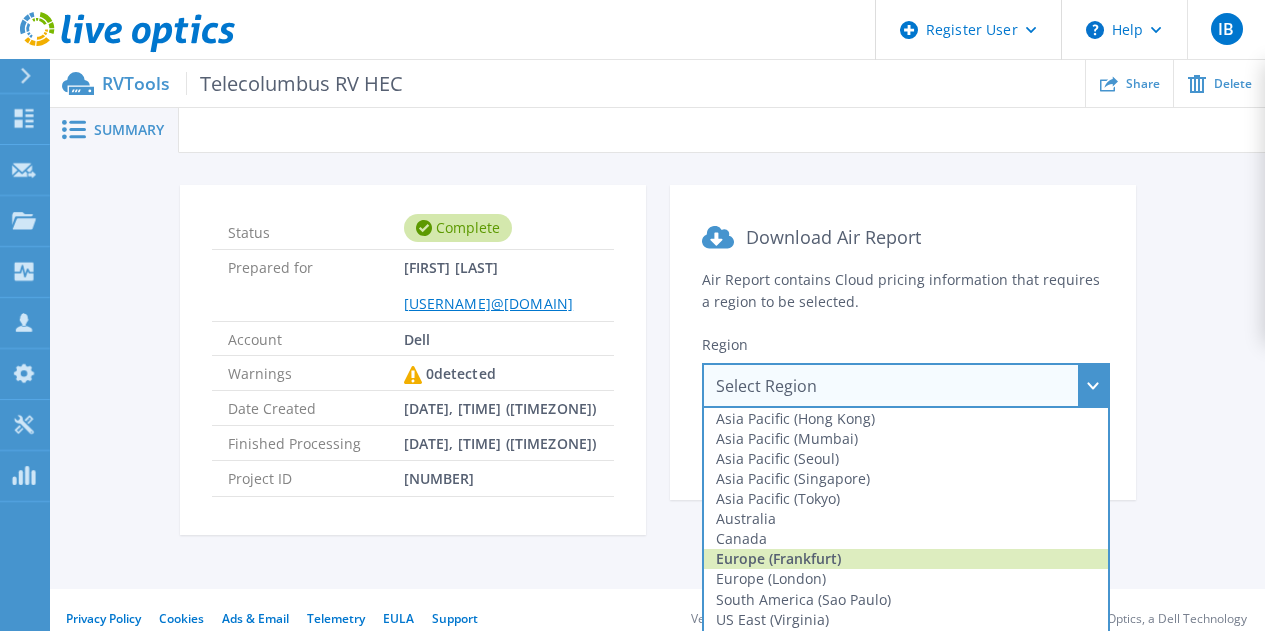 click on "Europe (Frankfurt)" at bounding box center [906, 559] 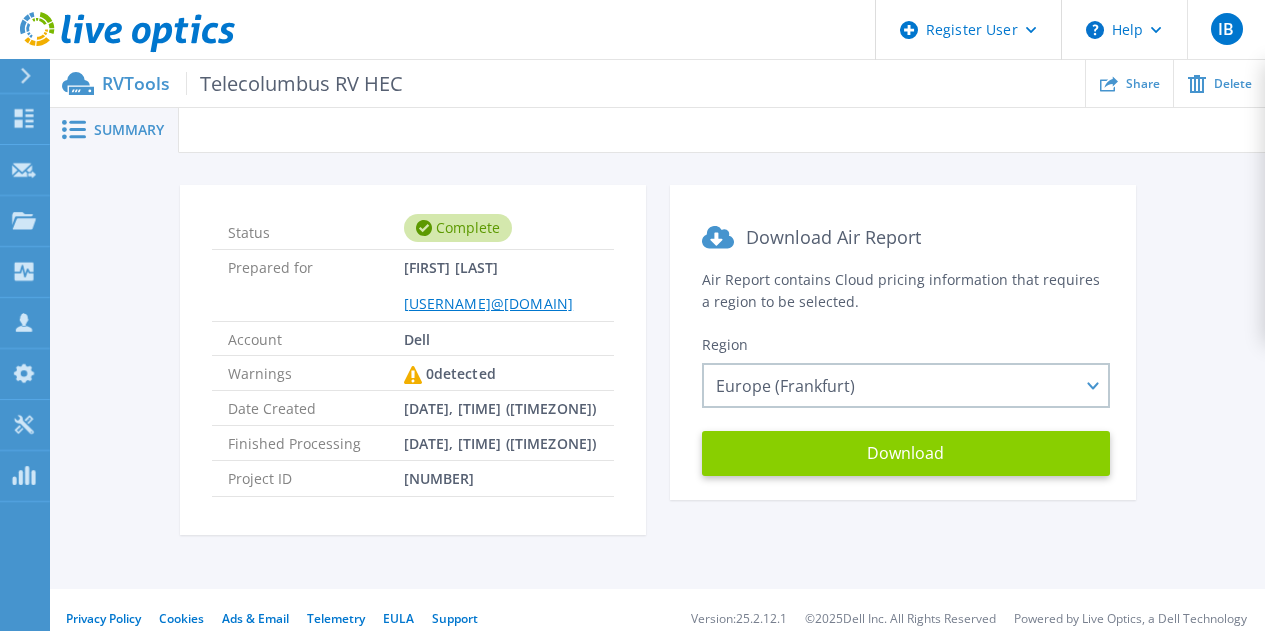 click on "Download" at bounding box center (906, 453) 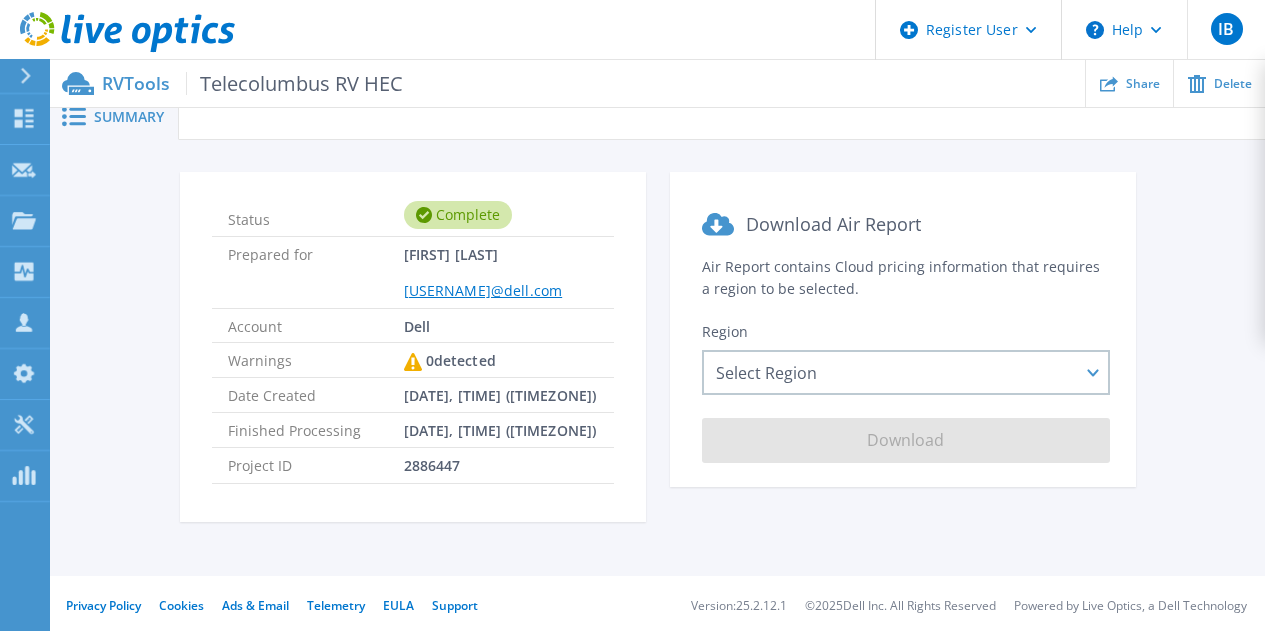 scroll, scrollTop: 20, scrollLeft: 0, axis: vertical 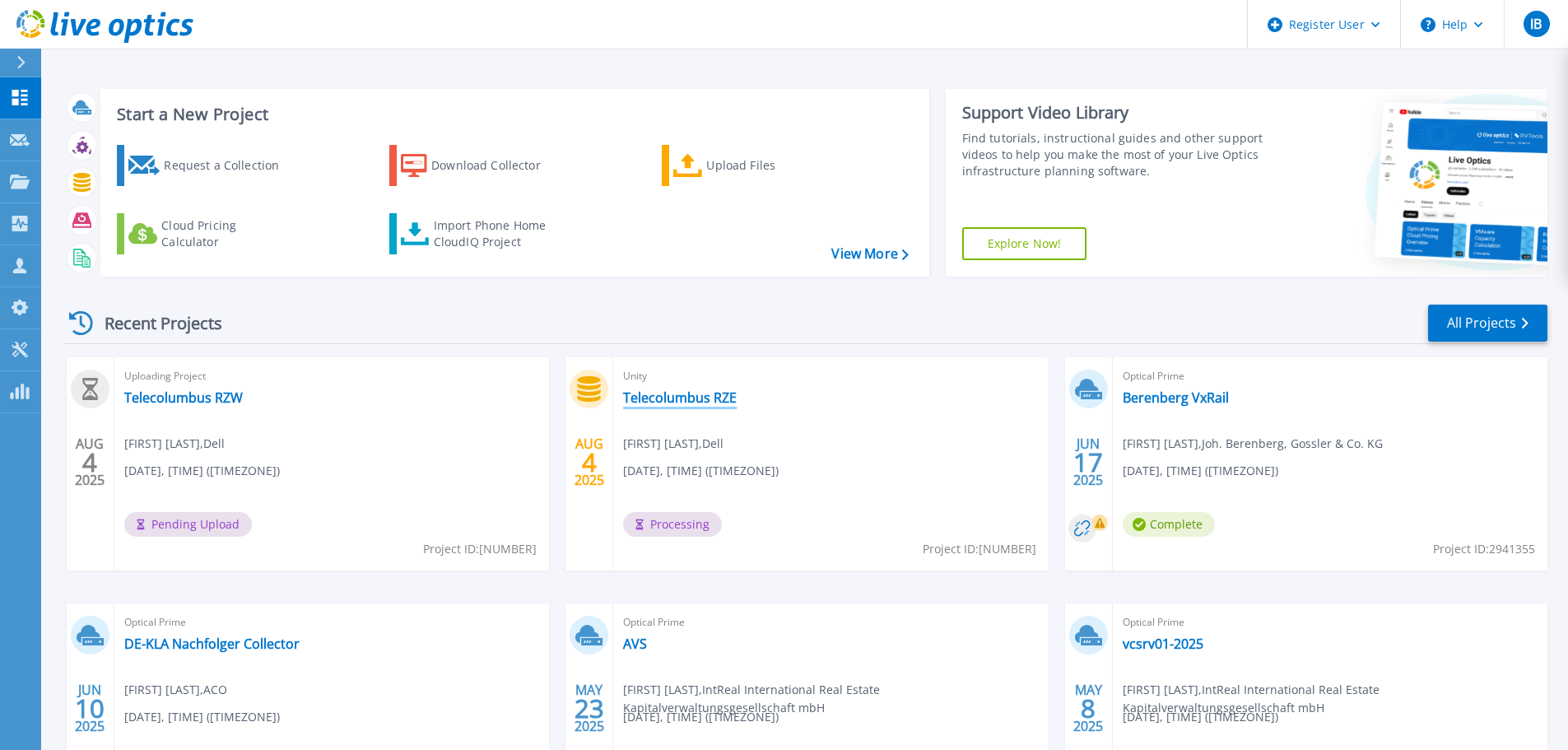 click on "Telecolumbus RZE" at bounding box center [680, 398] 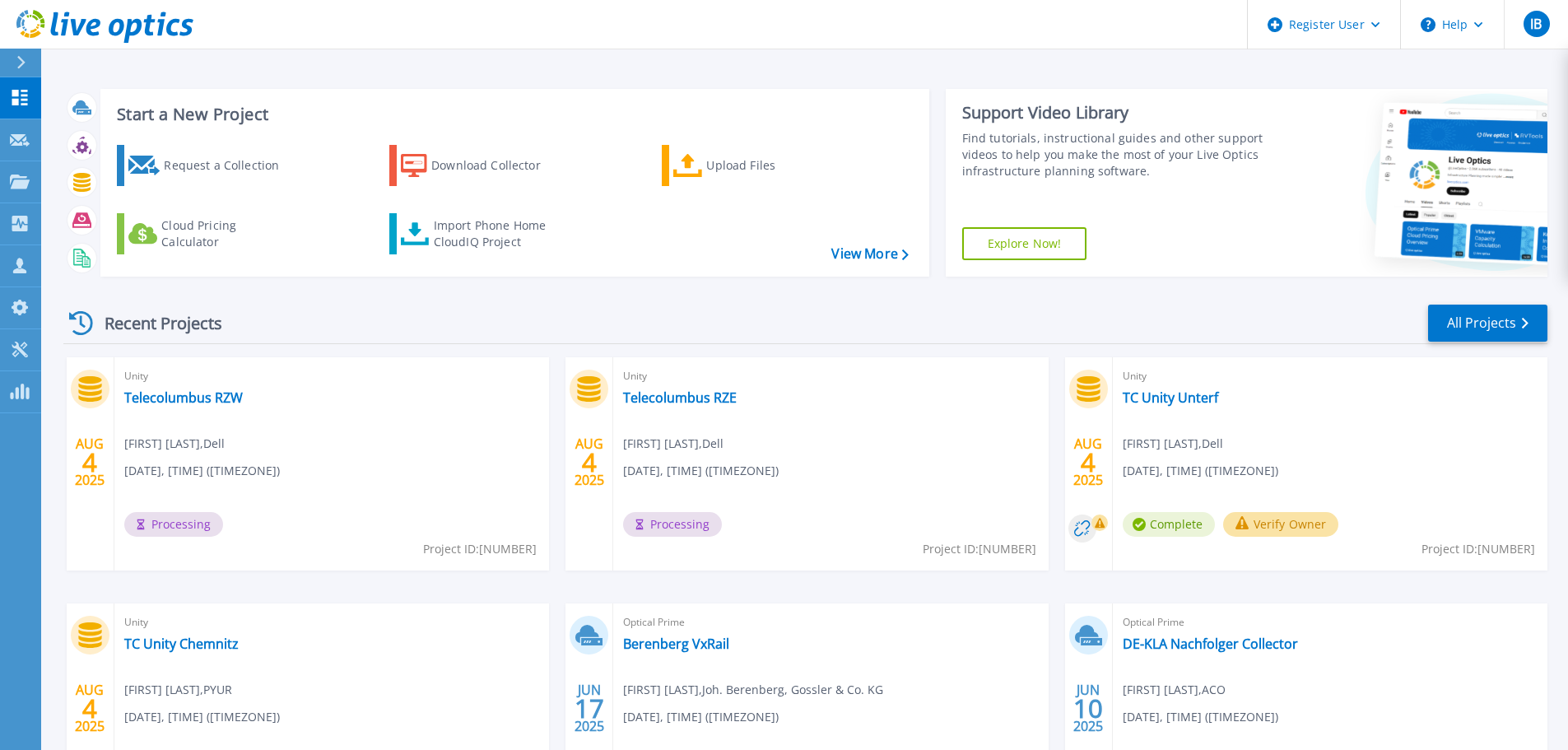 scroll, scrollTop: 0, scrollLeft: 0, axis: both 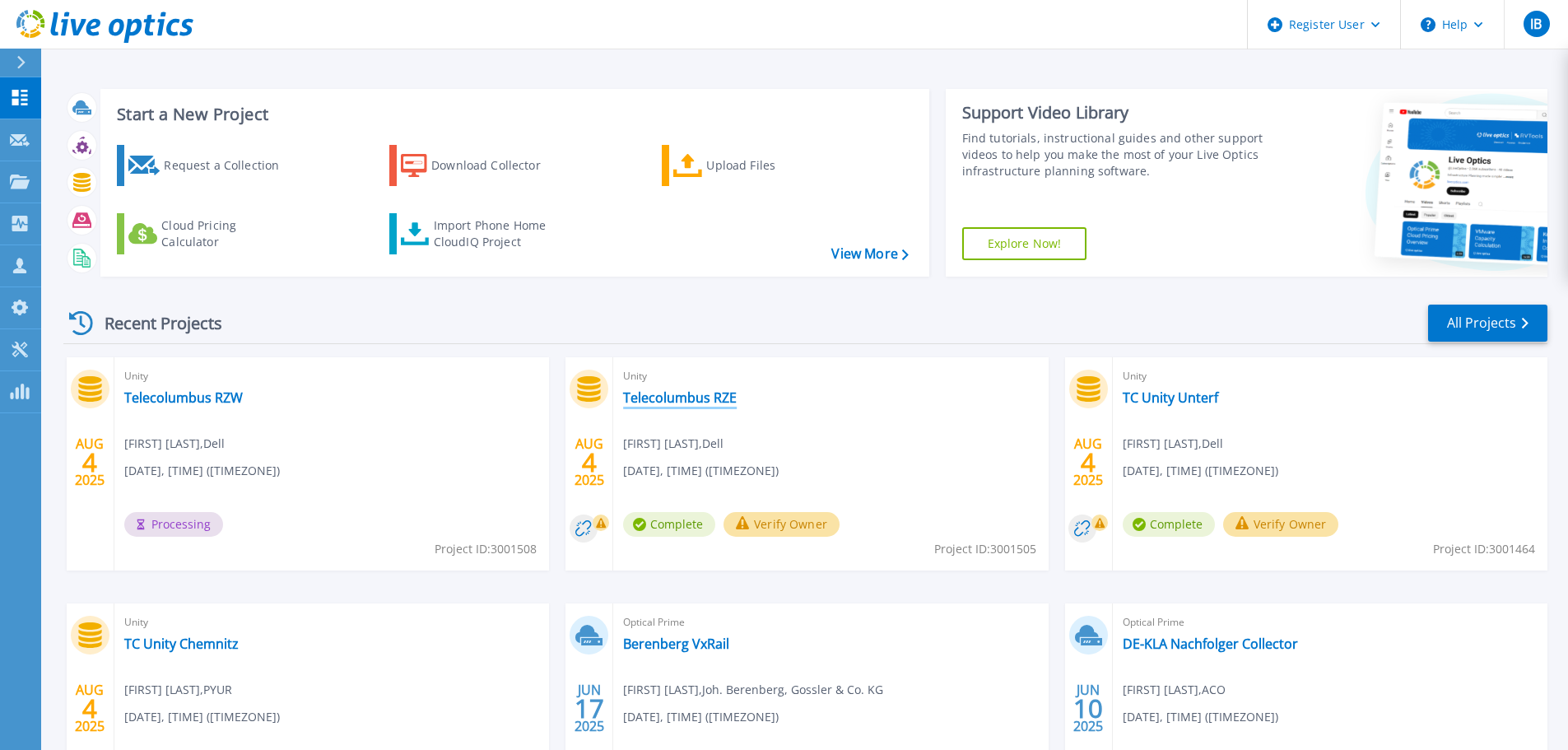 click on "Telecolumbus RZE" at bounding box center (680, 398) 